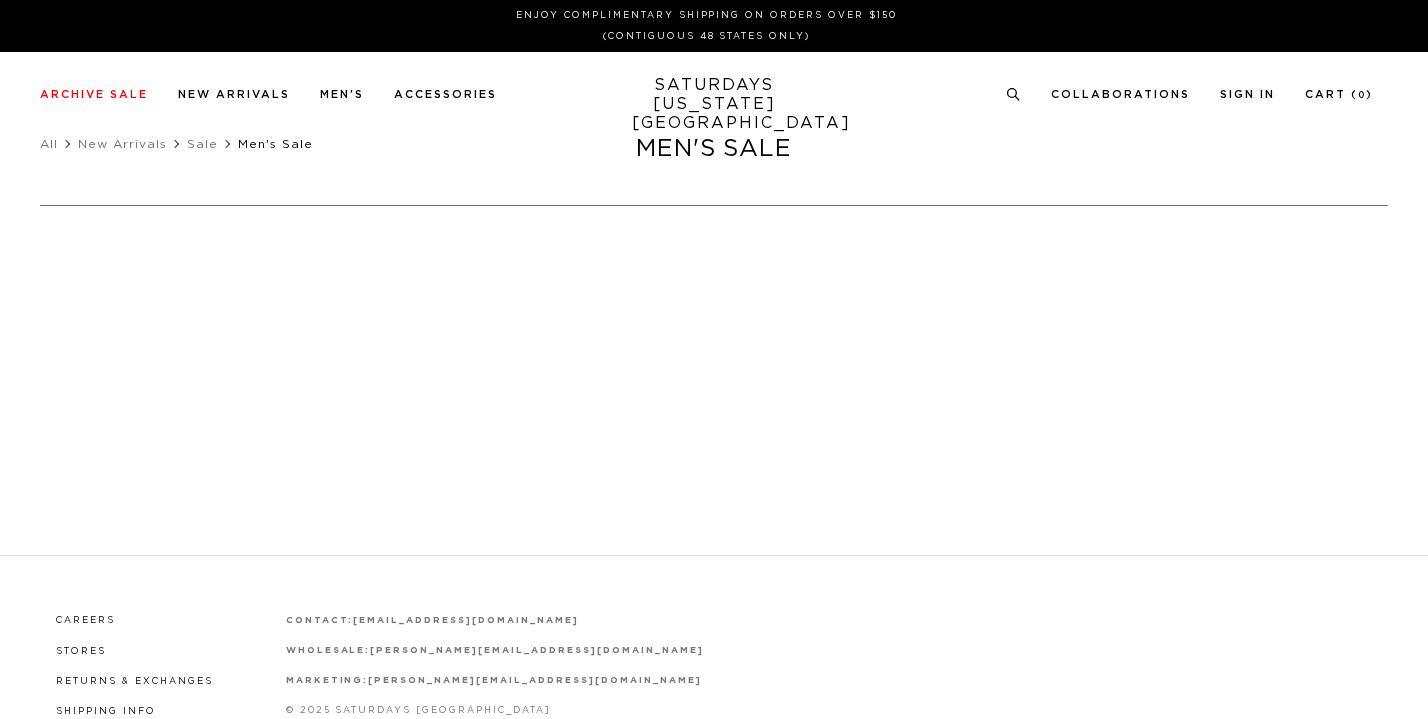 scroll, scrollTop: 0, scrollLeft: 0, axis: both 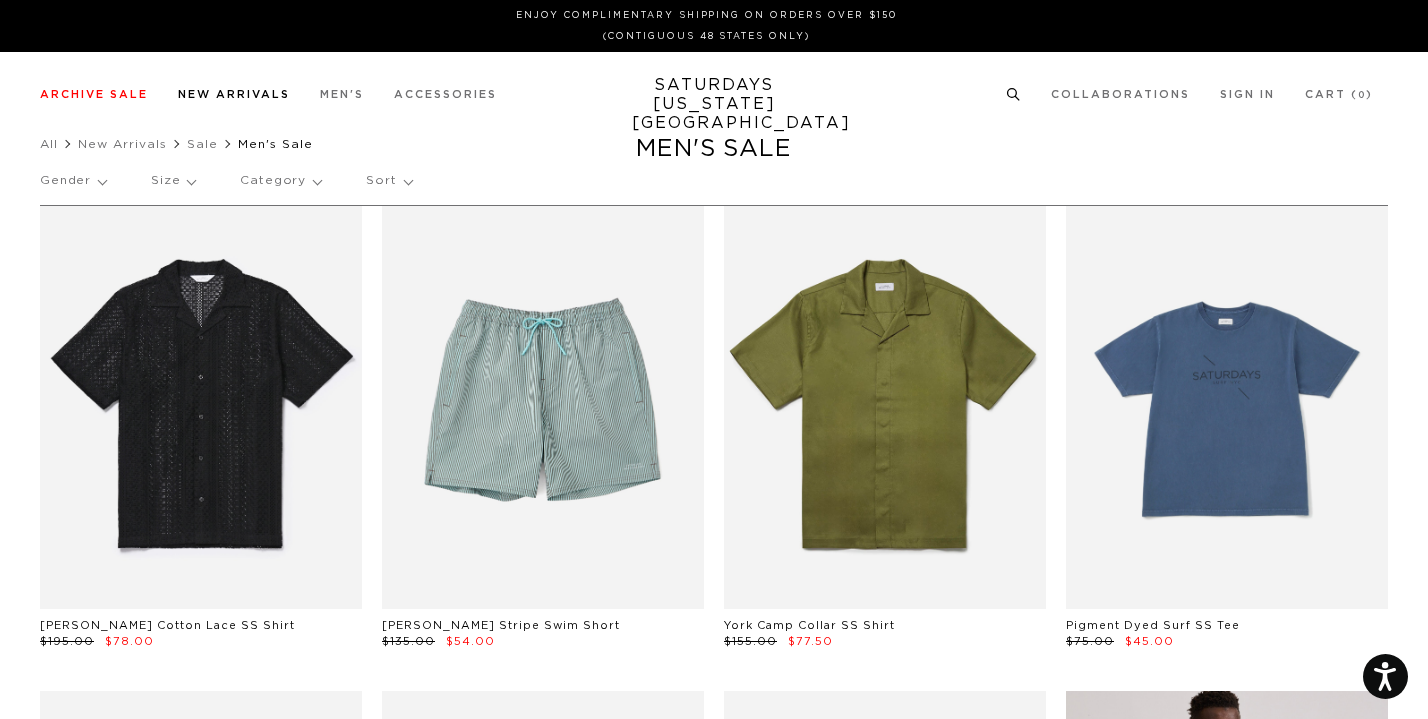 click on "New Arrivals" at bounding box center [234, 94] 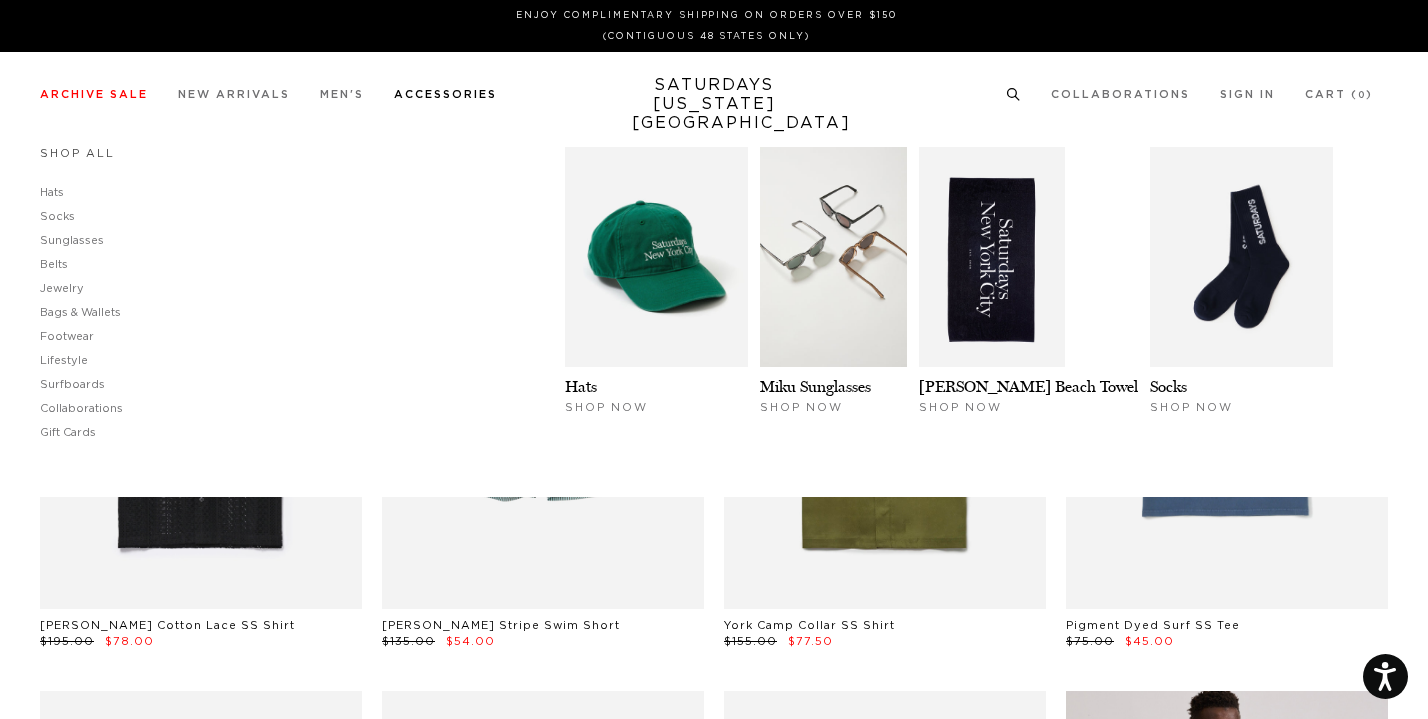click on "Shop All" at bounding box center (77, 153) 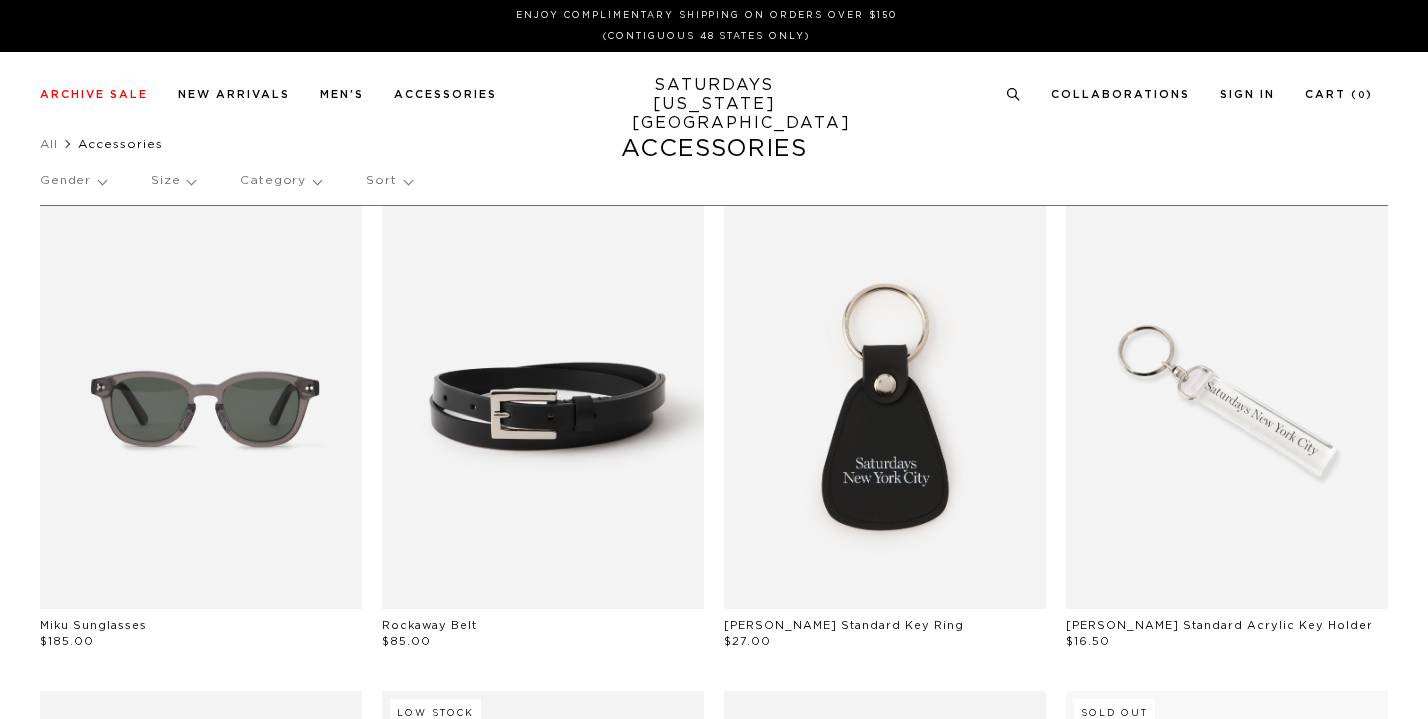 scroll, scrollTop: 0, scrollLeft: 0, axis: both 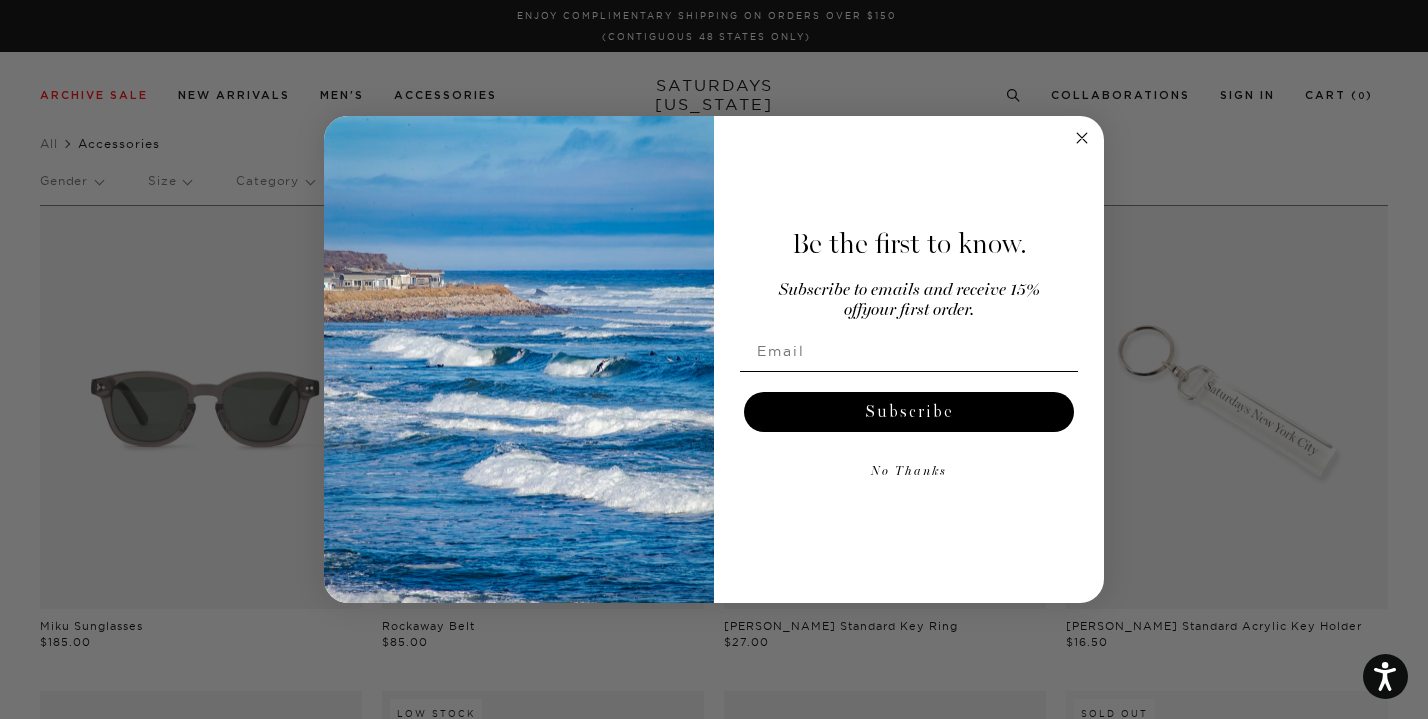 click 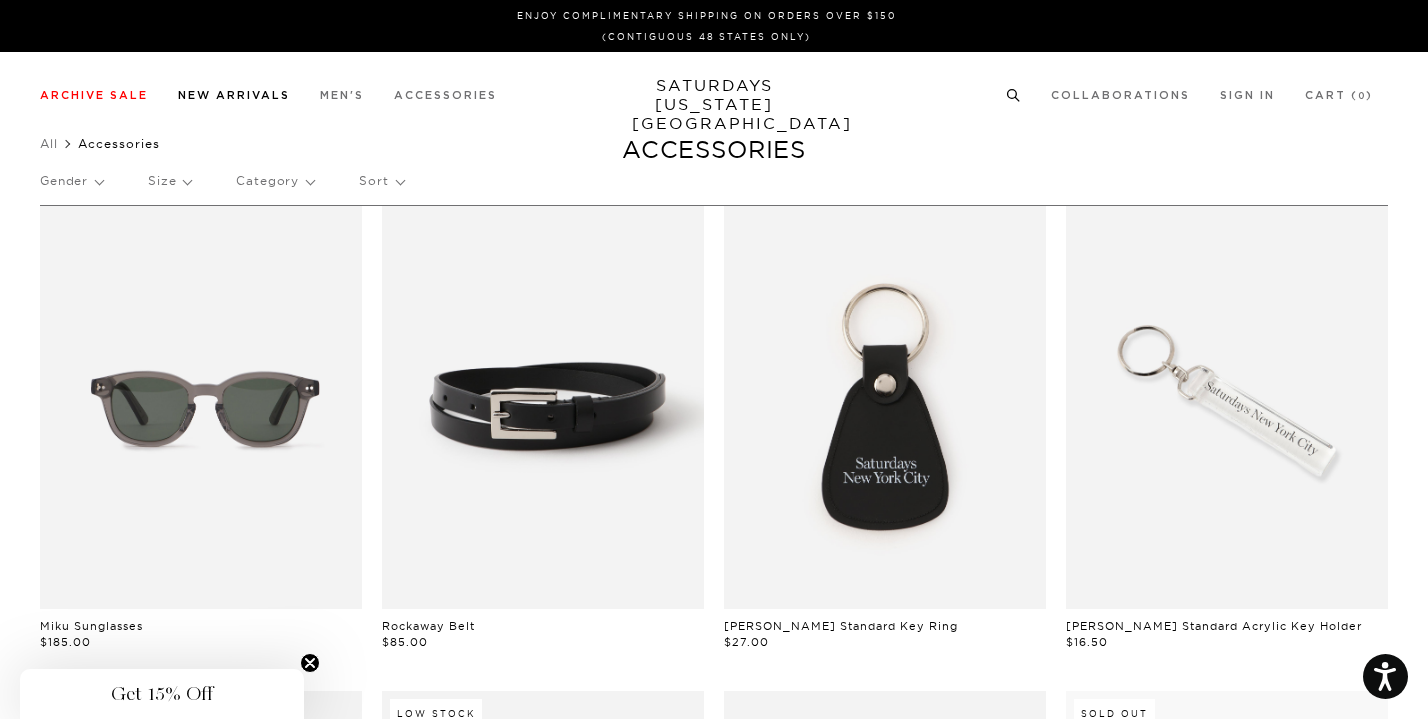 click on "New Arrivals" at bounding box center (234, 95) 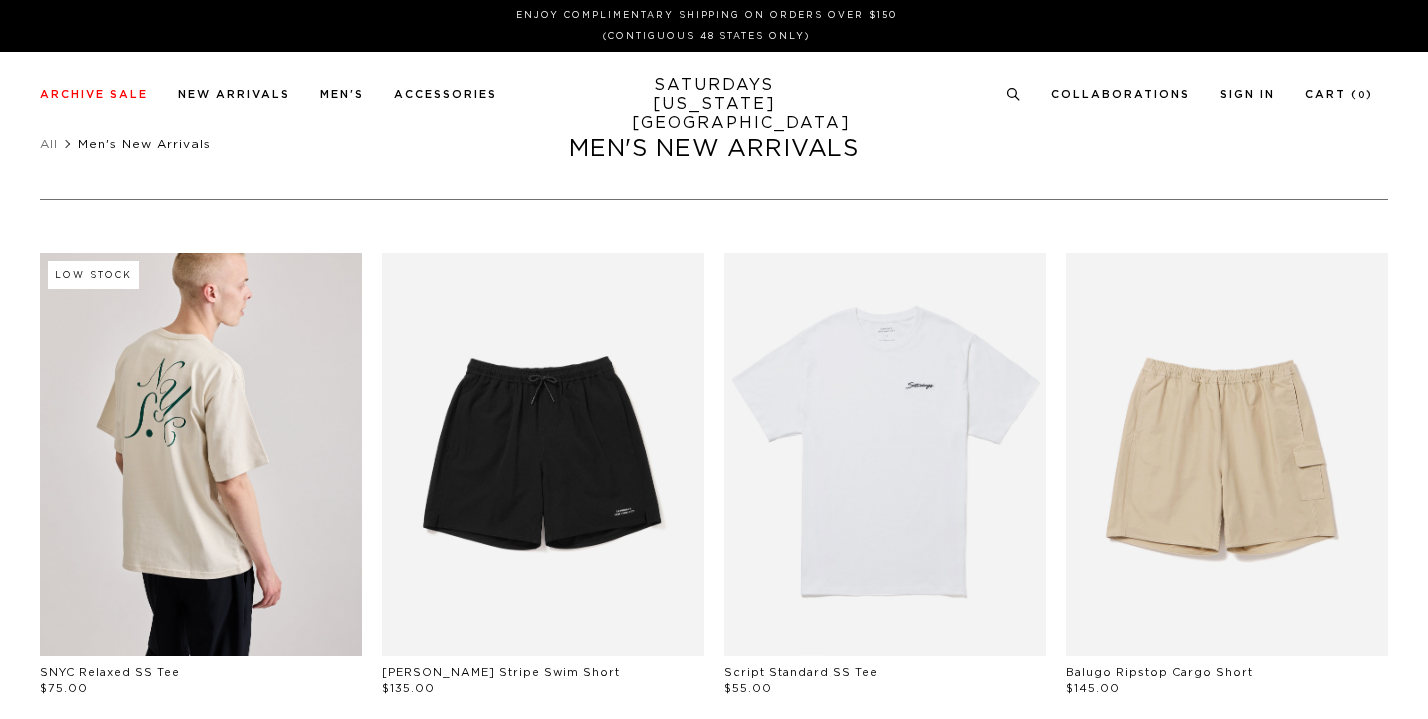 scroll, scrollTop: 0, scrollLeft: 0, axis: both 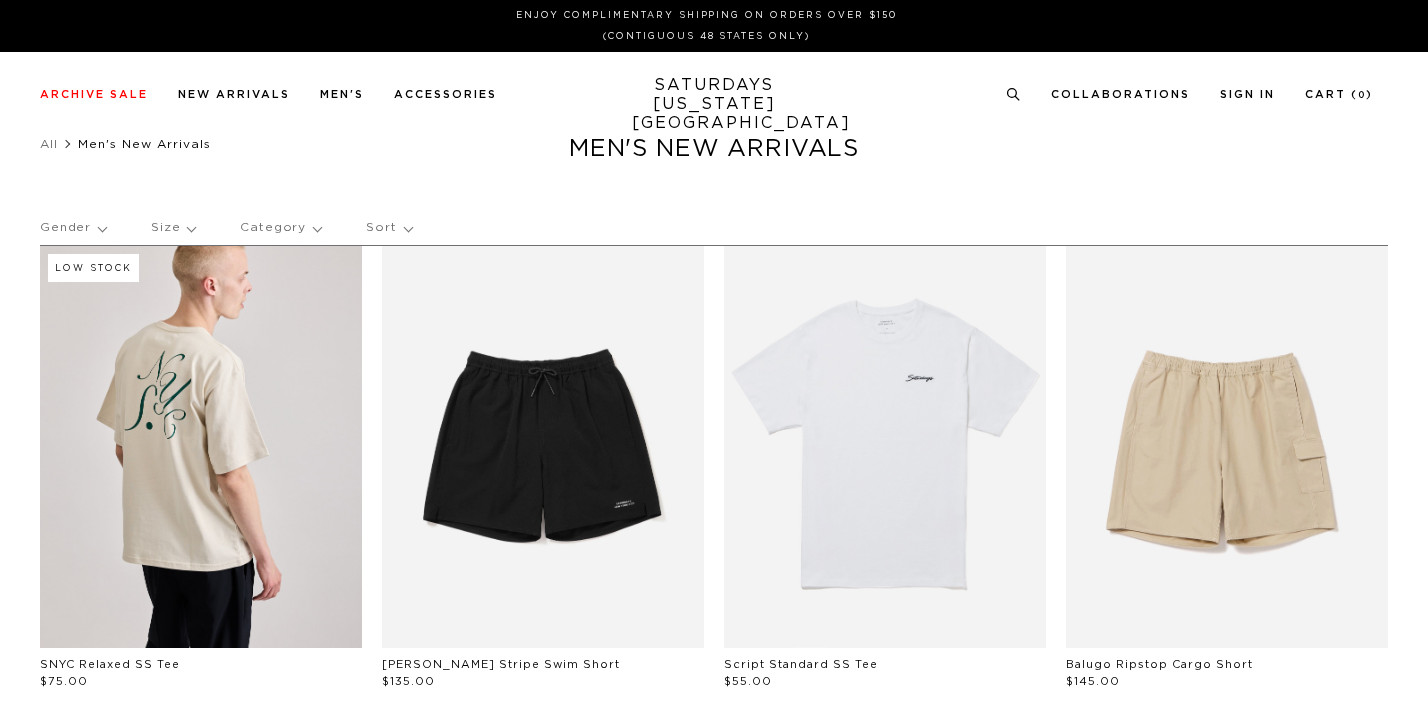 click on "New Arrivals" at bounding box center (234, 94) 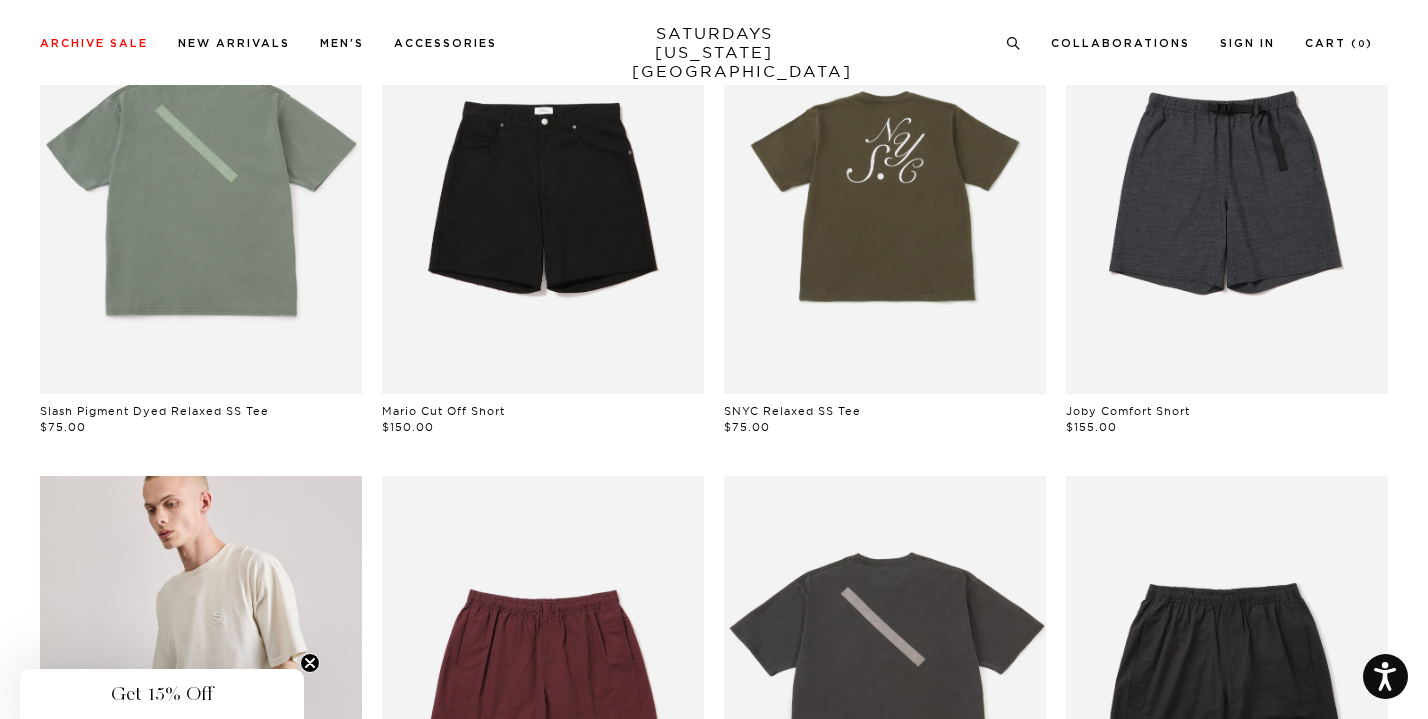 scroll, scrollTop: 1090, scrollLeft: 0, axis: vertical 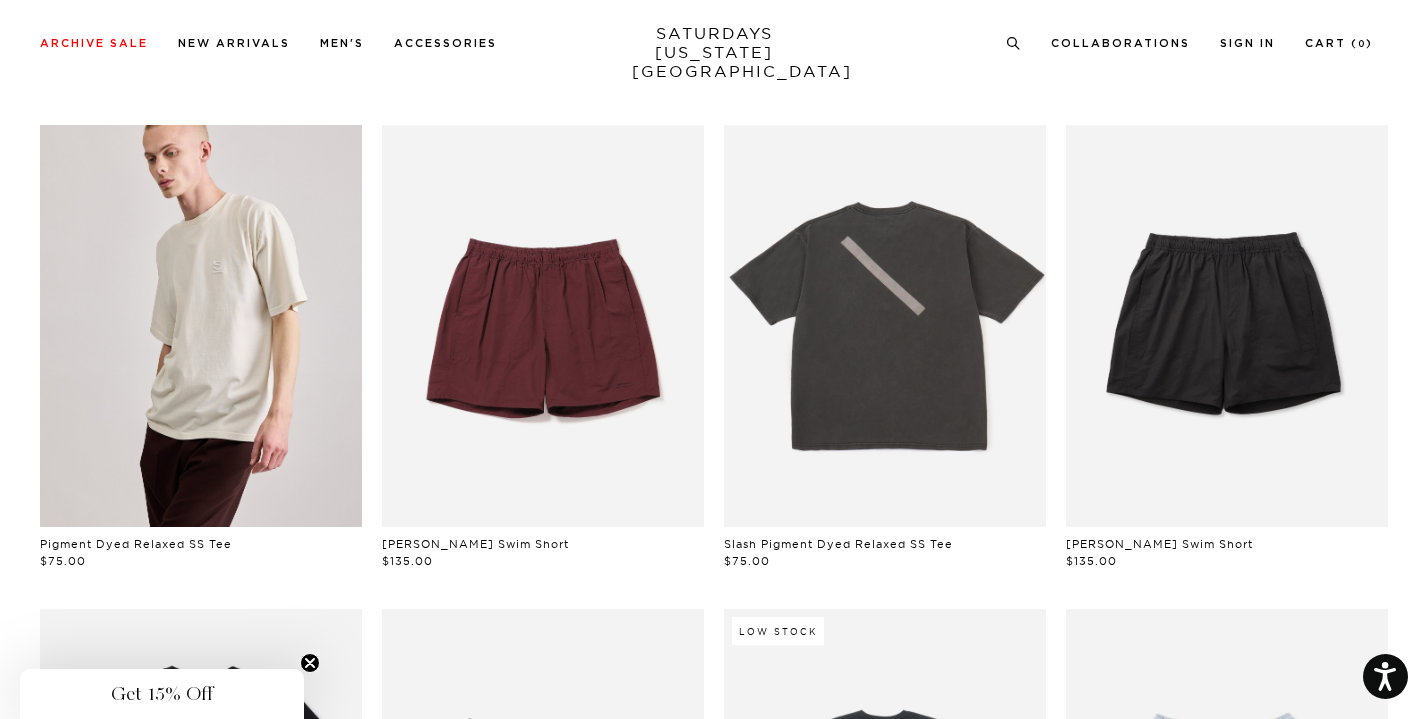 drag, startPoint x: 1424, startPoint y: 187, endPoint x: 1437, endPoint y: 244, distance: 58.463665 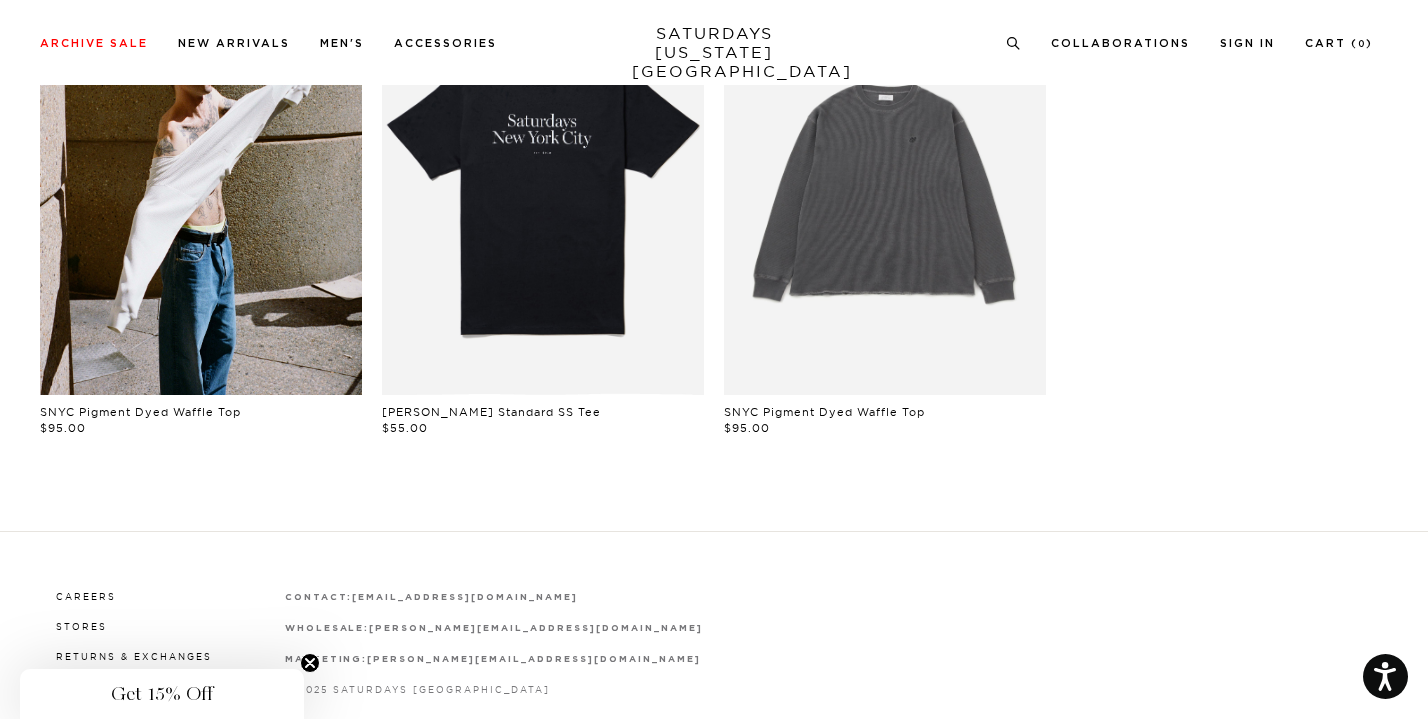 scroll, scrollTop: 4549, scrollLeft: 0, axis: vertical 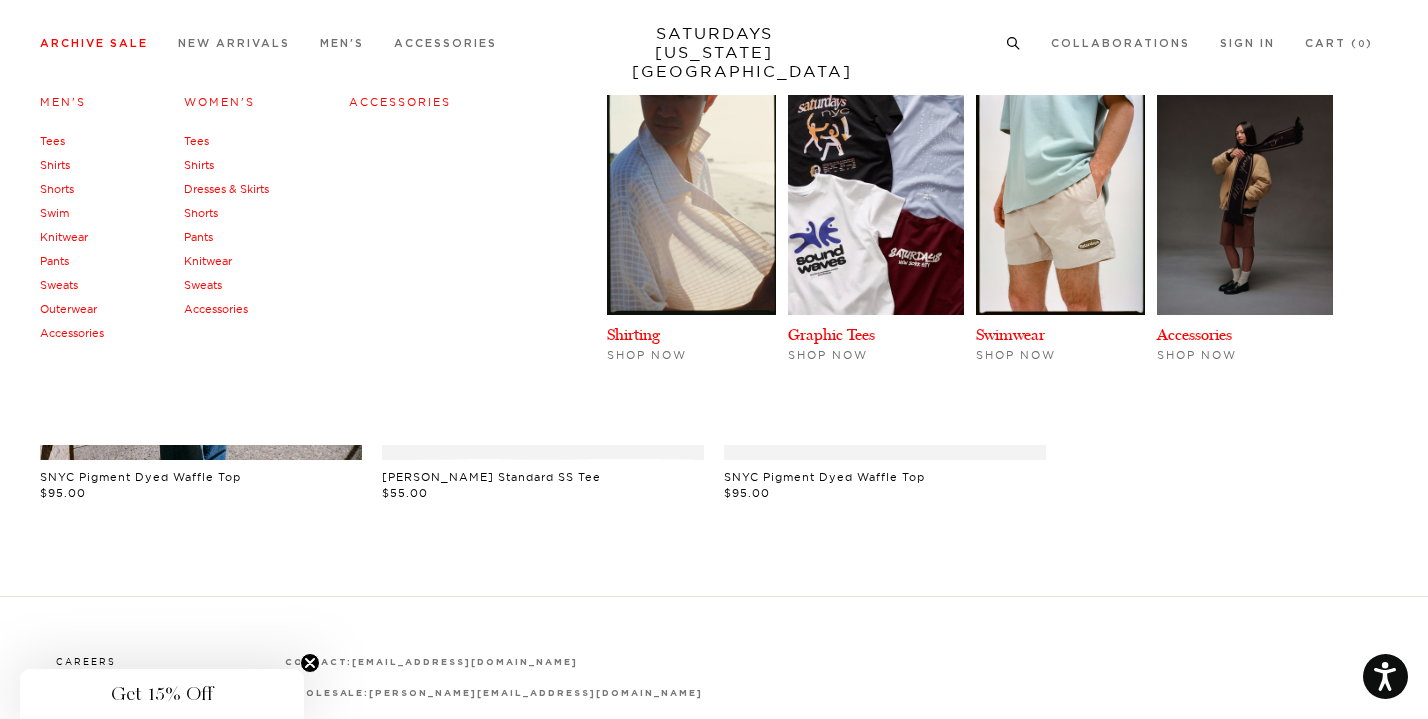 click on "Accessories" at bounding box center (400, 102) 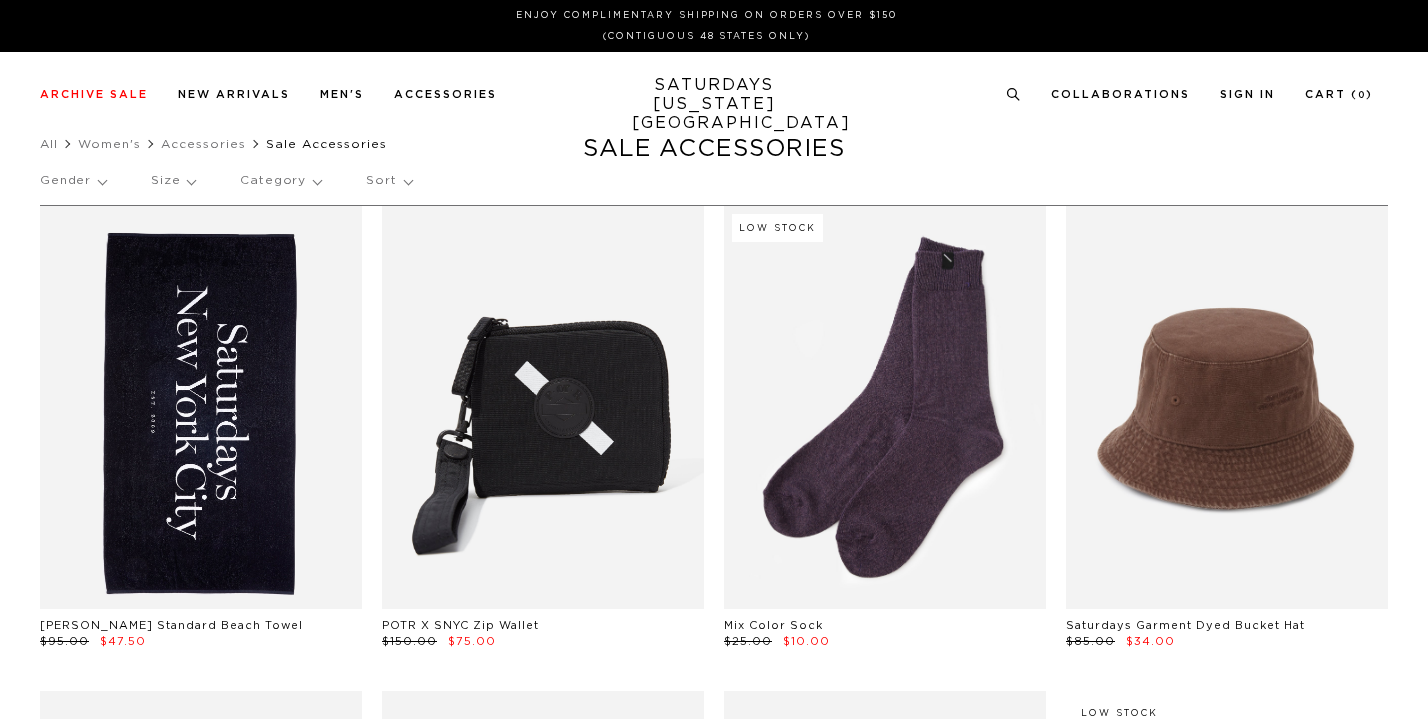 scroll, scrollTop: 0, scrollLeft: 0, axis: both 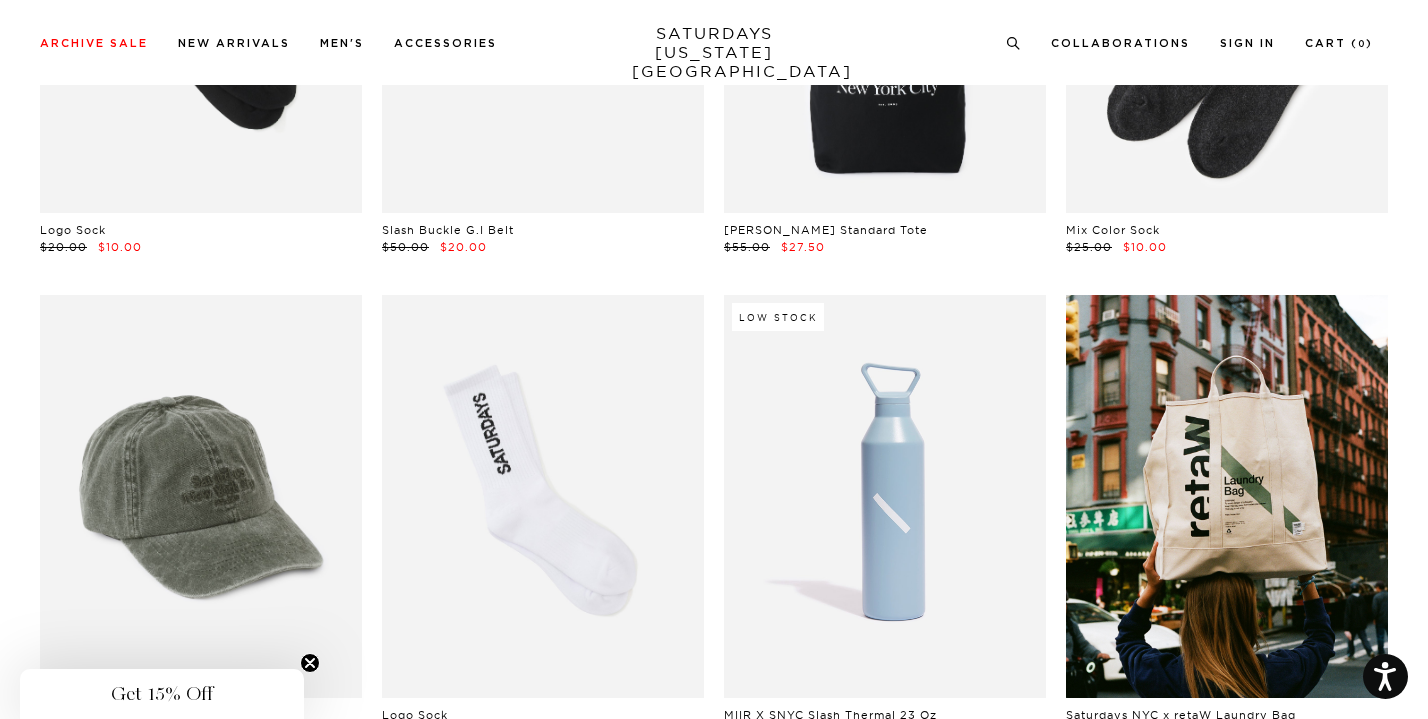 click at bounding box center [1227, 496] 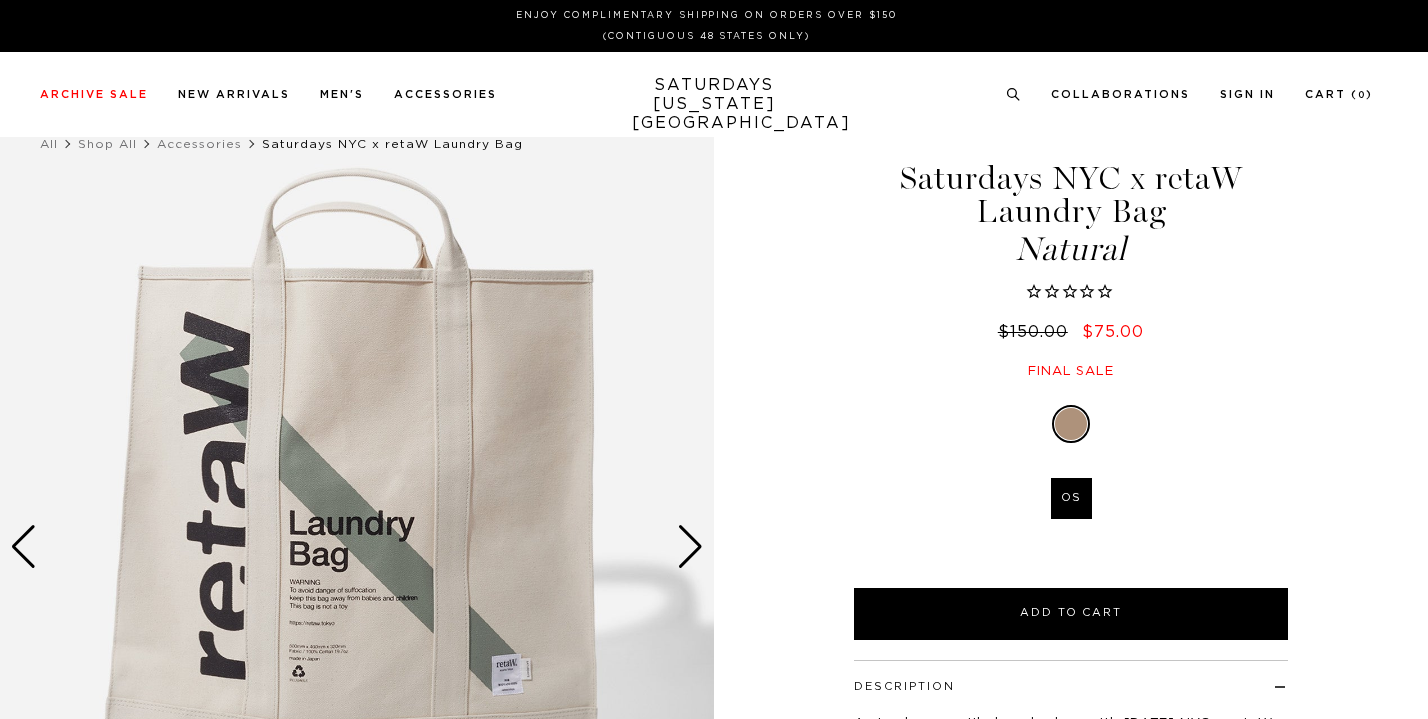 scroll, scrollTop: 0, scrollLeft: 0, axis: both 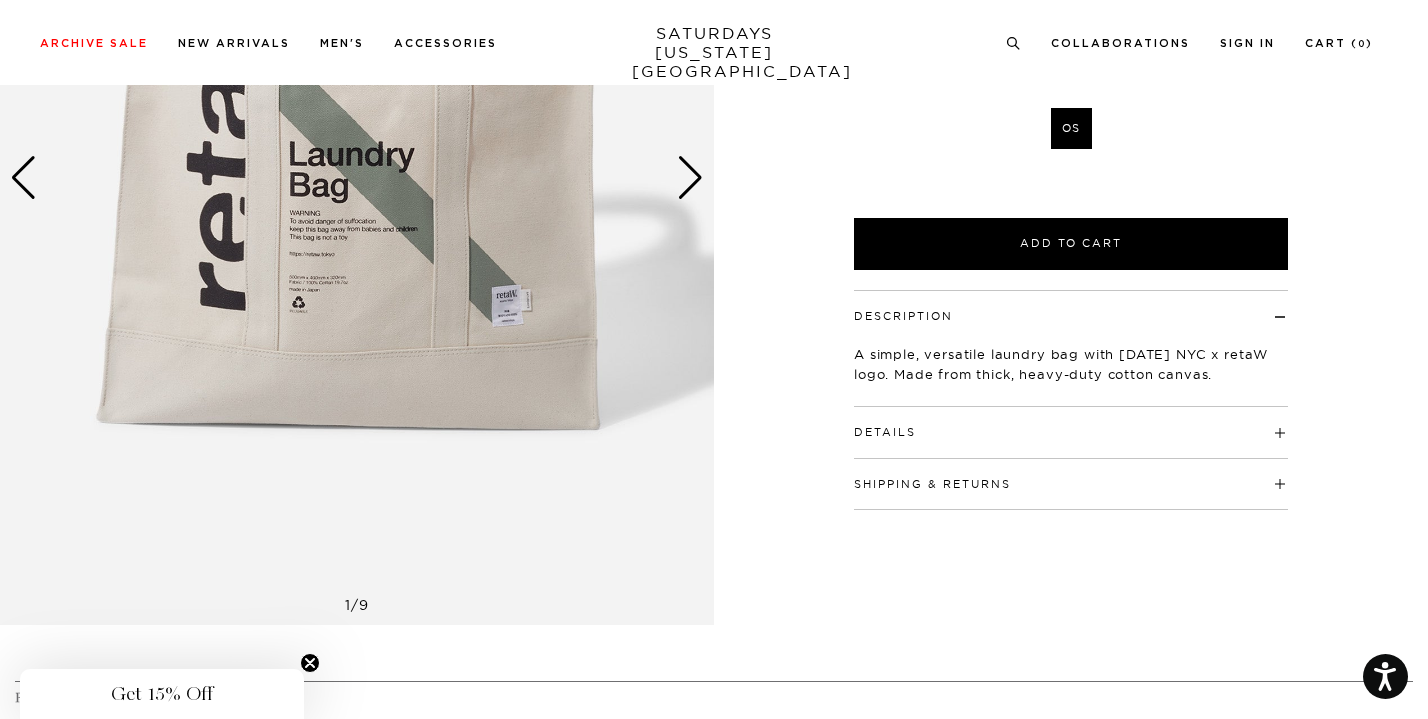 click on "Shipping & Returns
Free shipping on domestic orders over $150, and returns on all full-price items within 14 days of delivery. International orders and sale items are final sale, and cannot be returned or exchanged." at bounding box center [1071, 484] 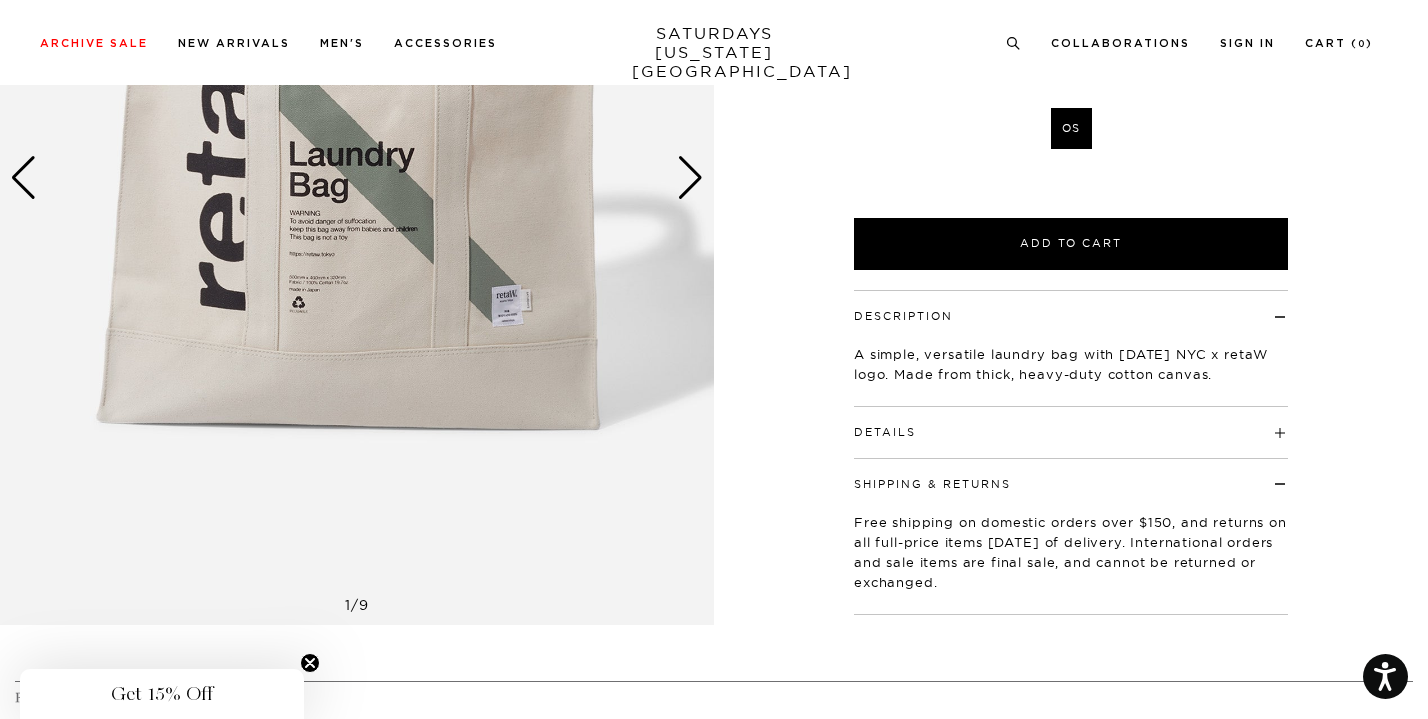 click on "Details
Large laundry bags with extra thick canvas are made of plain, heavy-duty fabric also known as tarp or sailcloth, woven with thick cotton. Originally created for making boat sails, this material is known for its durability. The same “canvas” material is the one used for oil paintings. It is also used for bags, obi (kimono sash), sumo wrestling attire, racehorse bibs, and various other items. 50cm × 46cm × 32cm" at bounding box center (1071, 432) 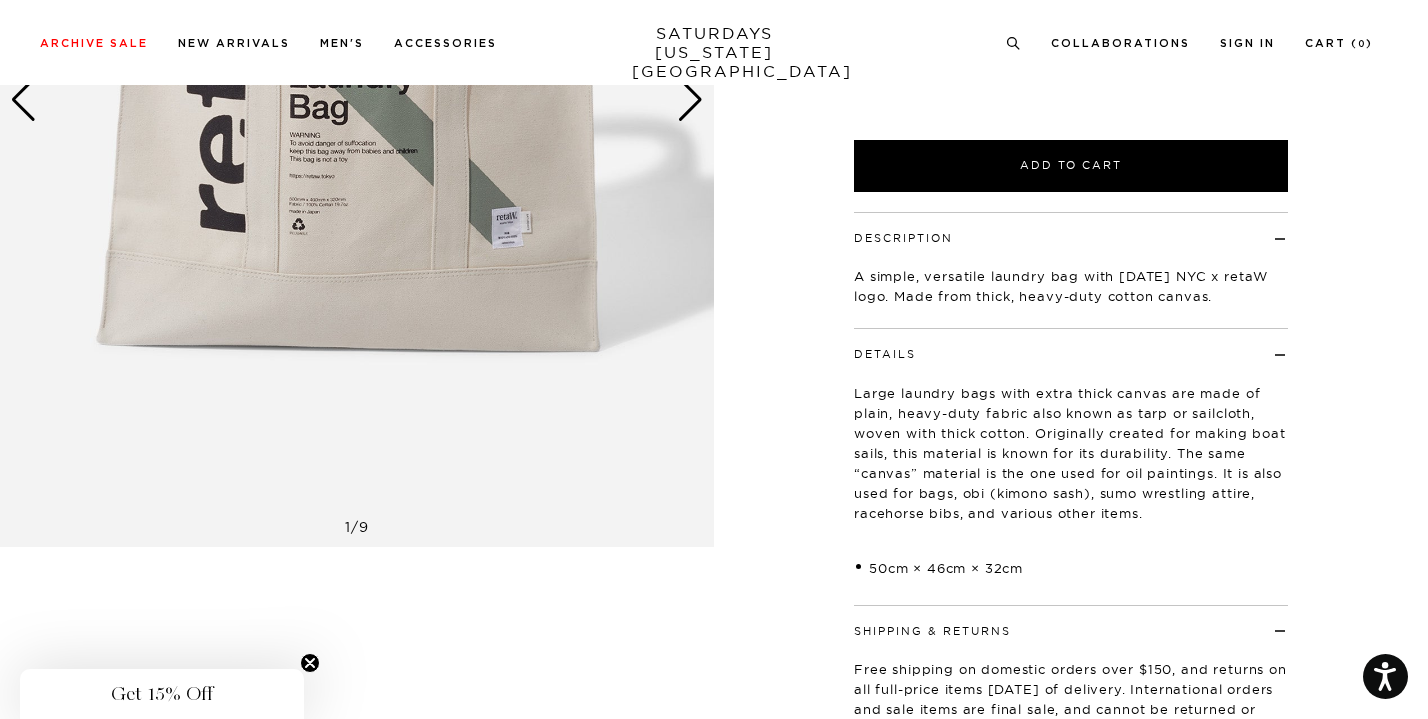 scroll, scrollTop: 458, scrollLeft: 0, axis: vertical 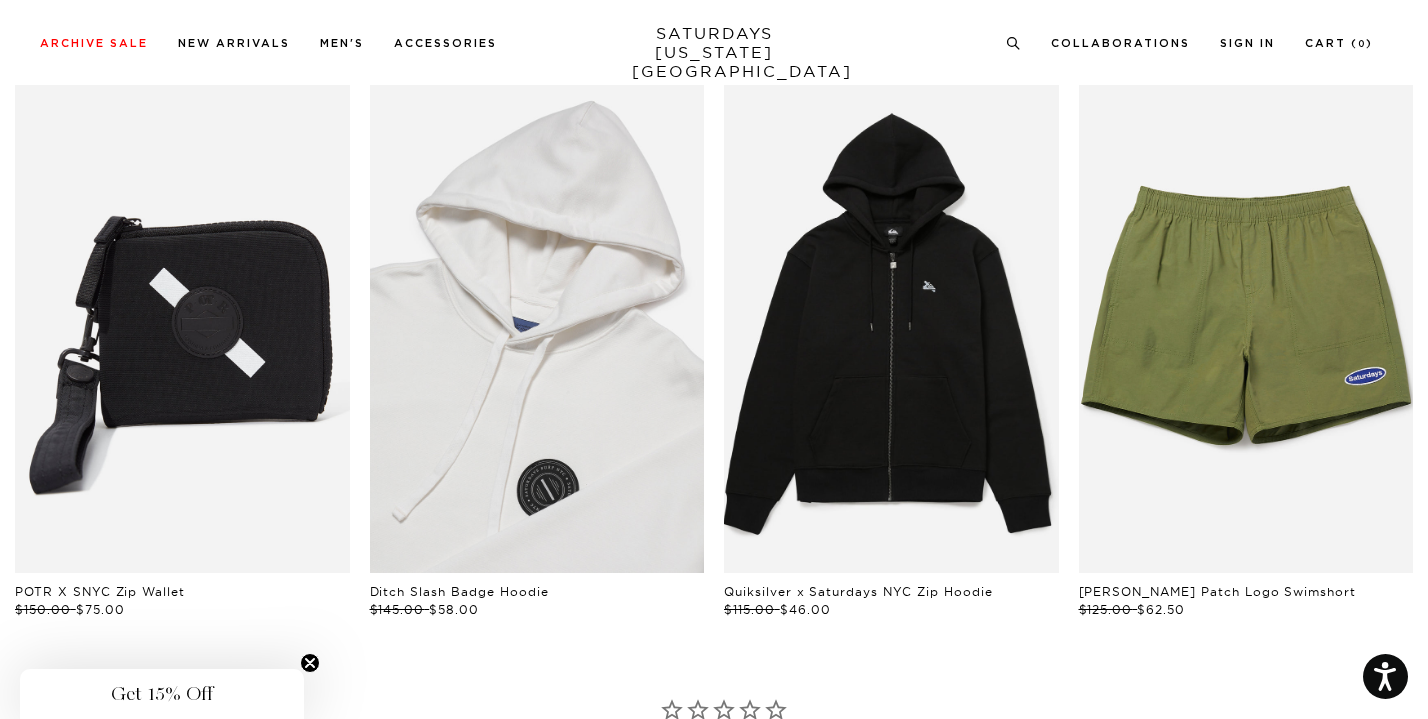click at bounding box center (537, 322) 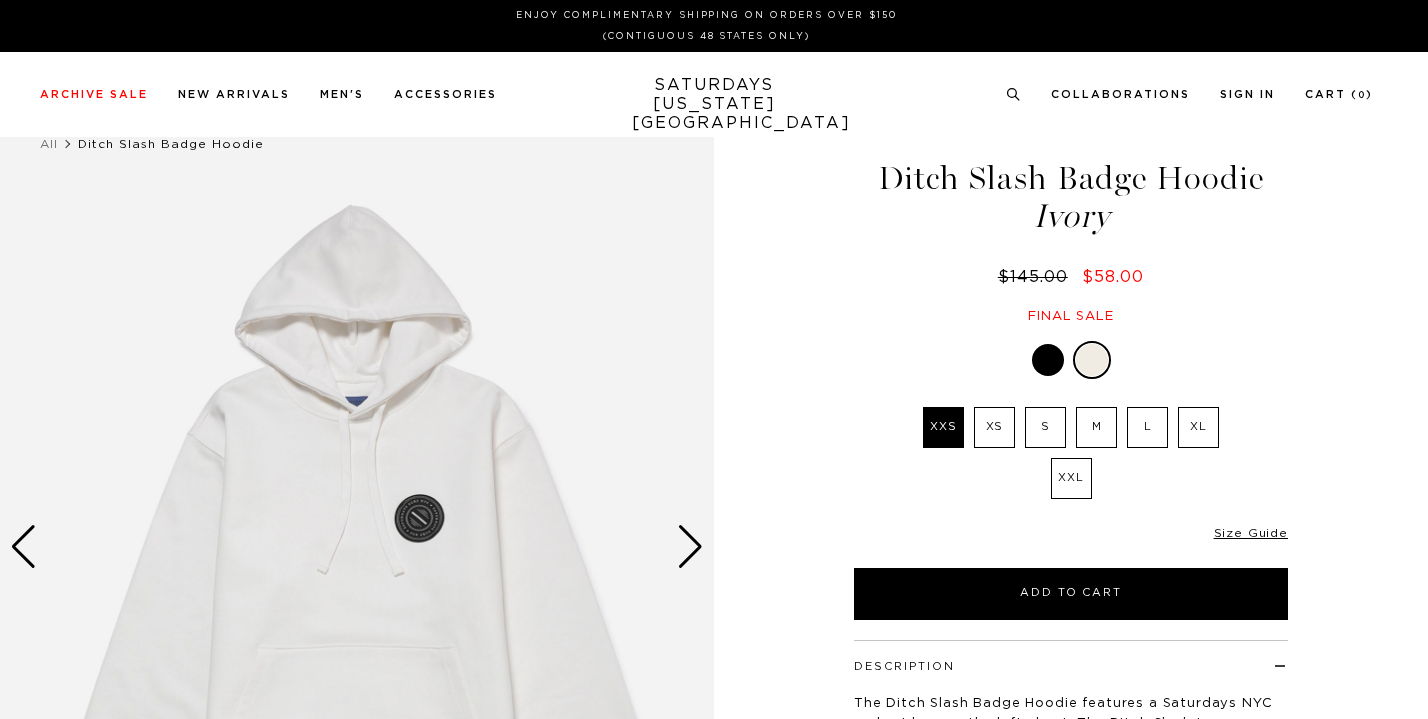 scroll, scrollTop: 0, scrollLeft: 0, axis: both 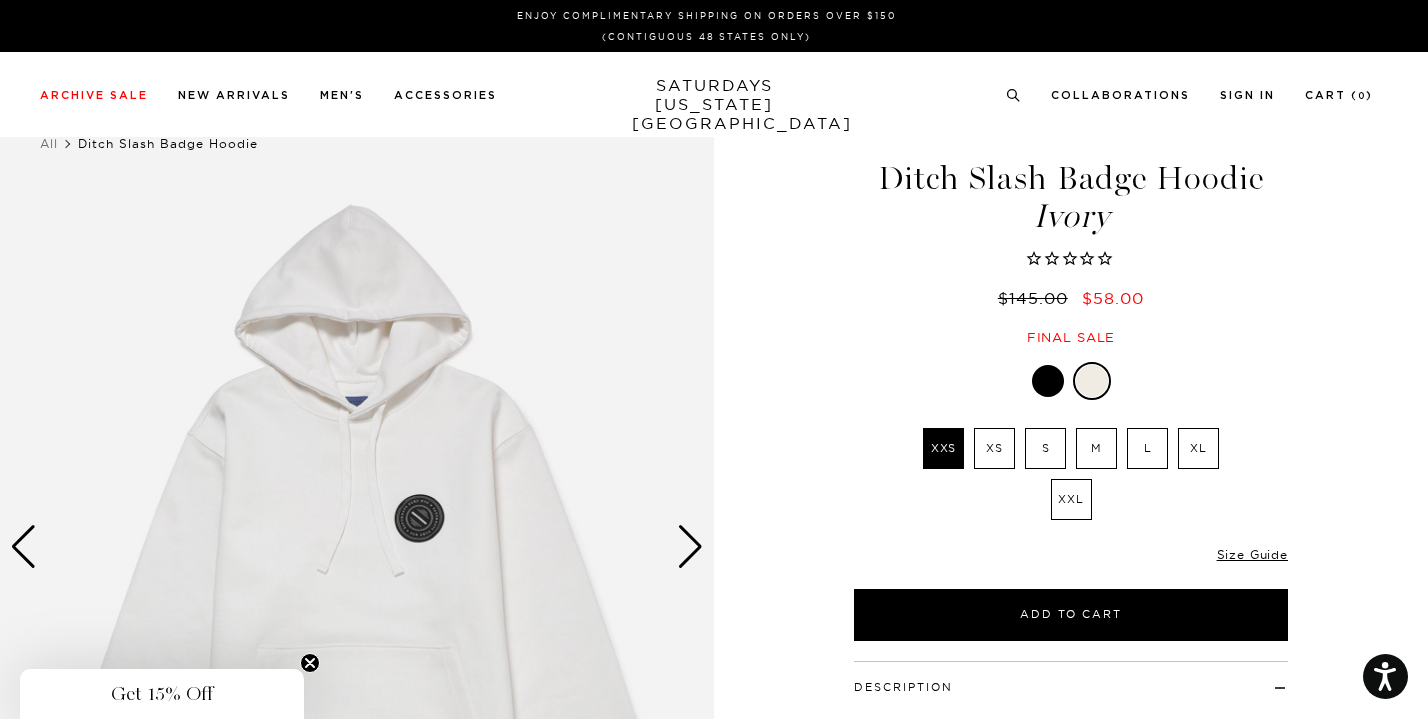 click at bounding box center (1048, 381) 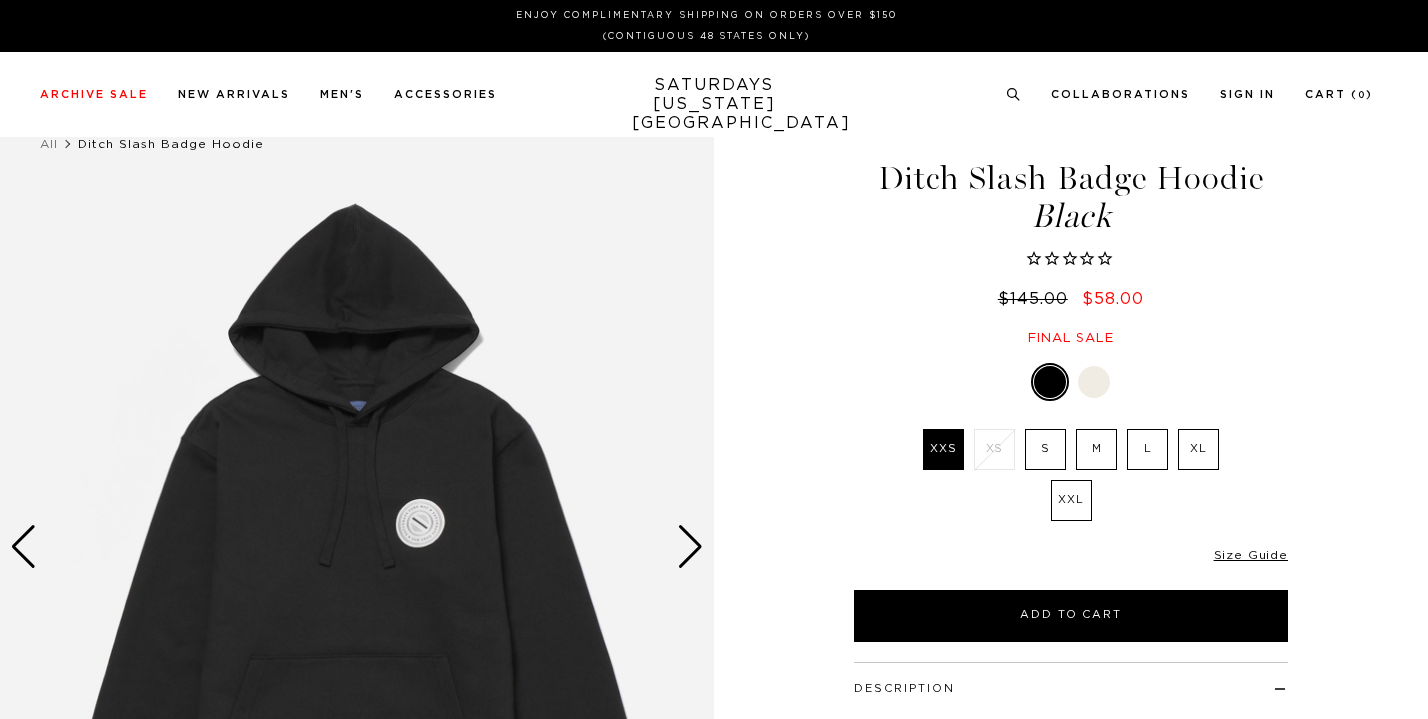 scroll, scrollTop: 0, scrollLeft: 0, axis: both 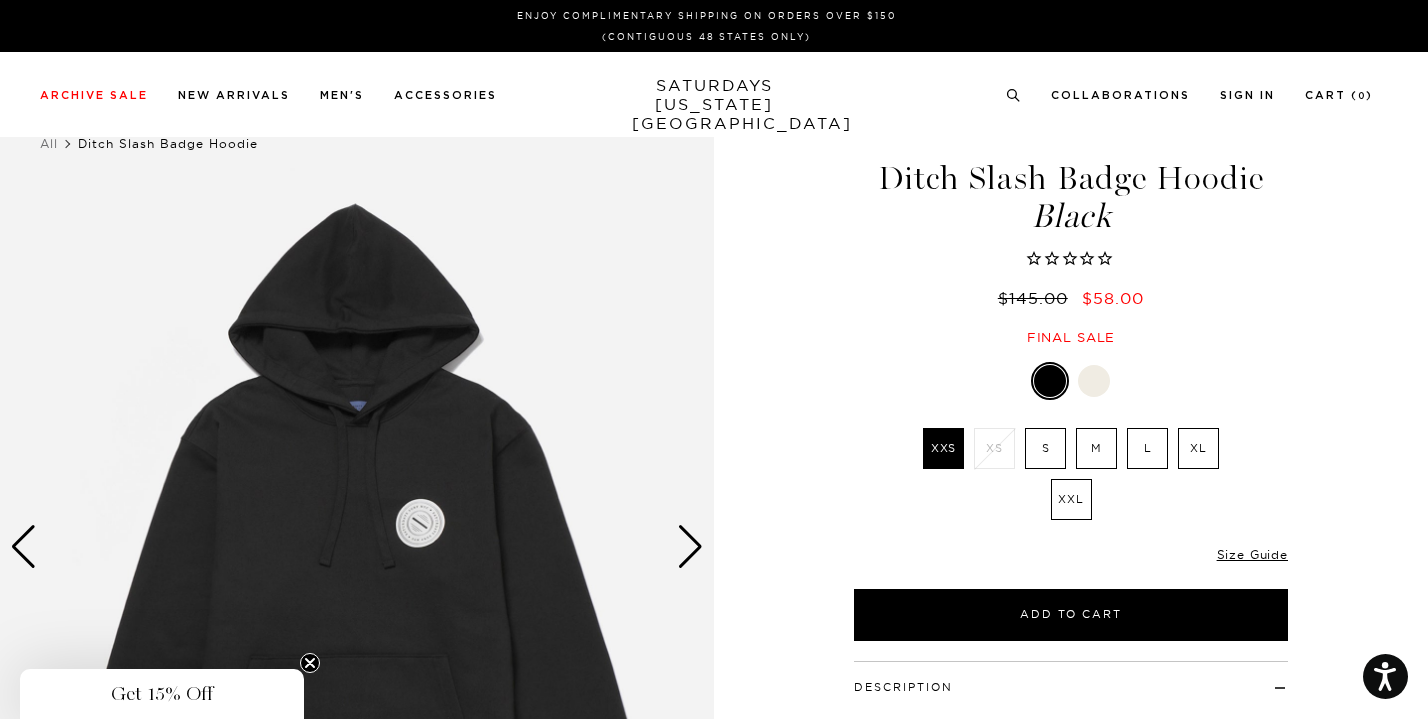 click at bounding box center [1094, 381] 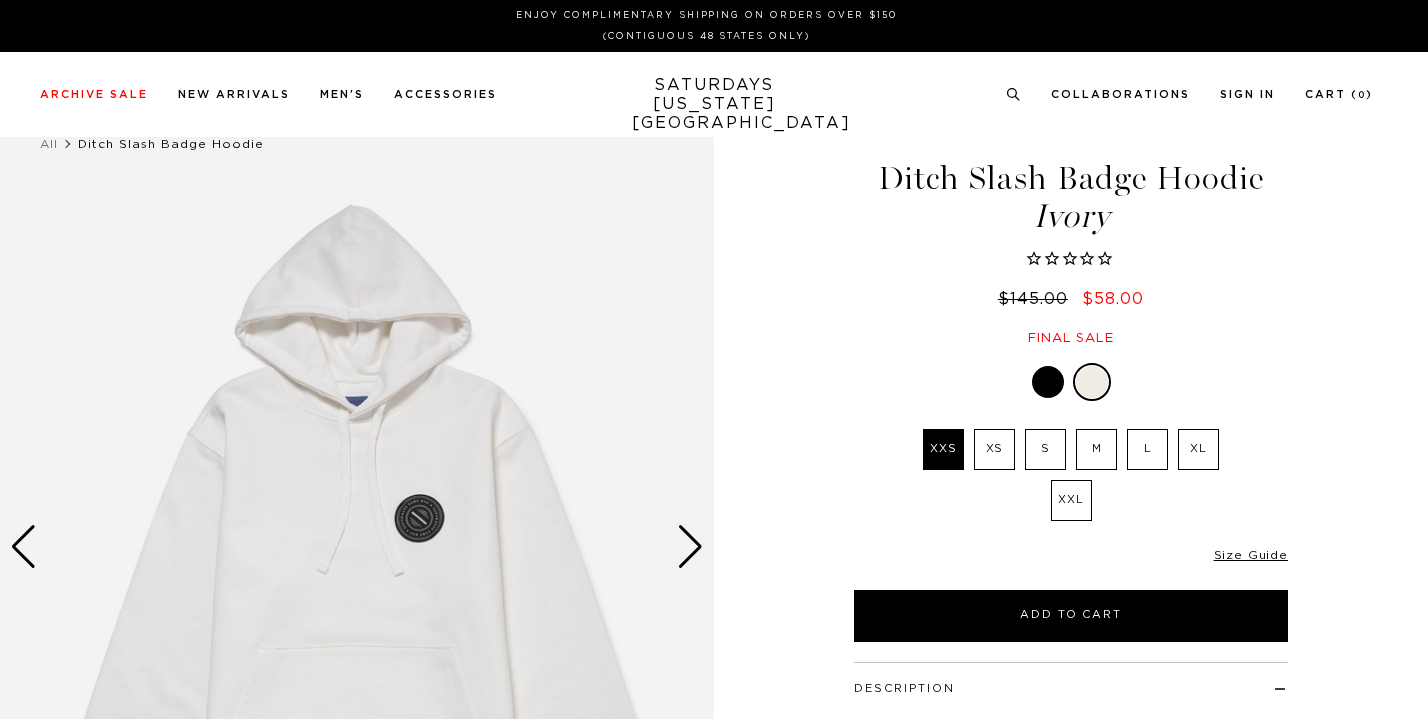 scroll, scrollTop: 0, scrollLeft: 0, axis: both 